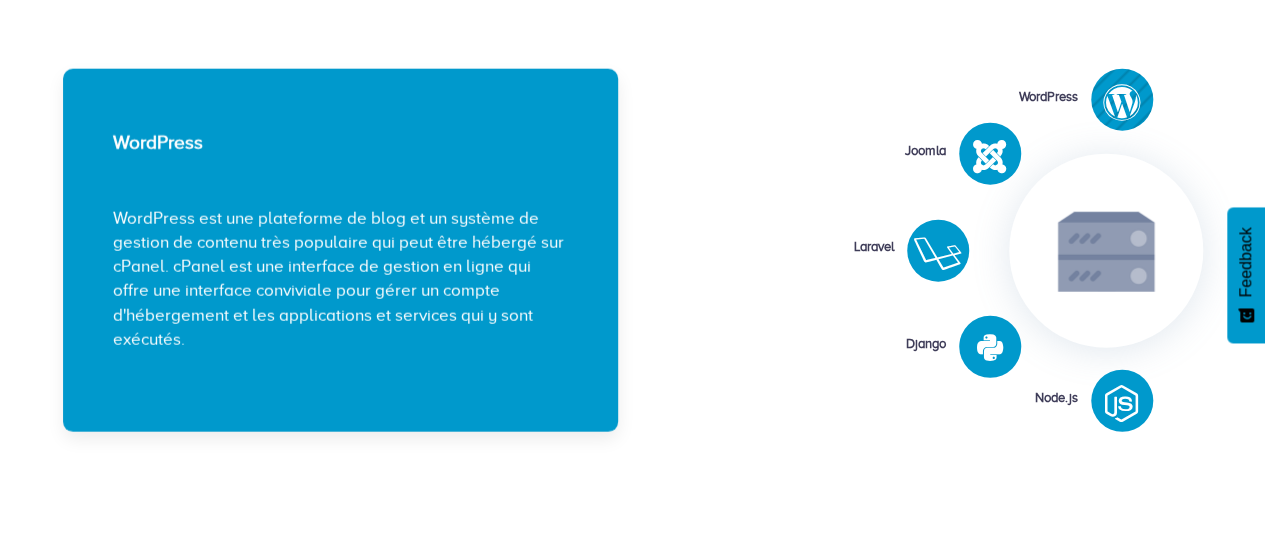 scroll, scrollTop: 2452, scrollLeft: 0, axis: vertical 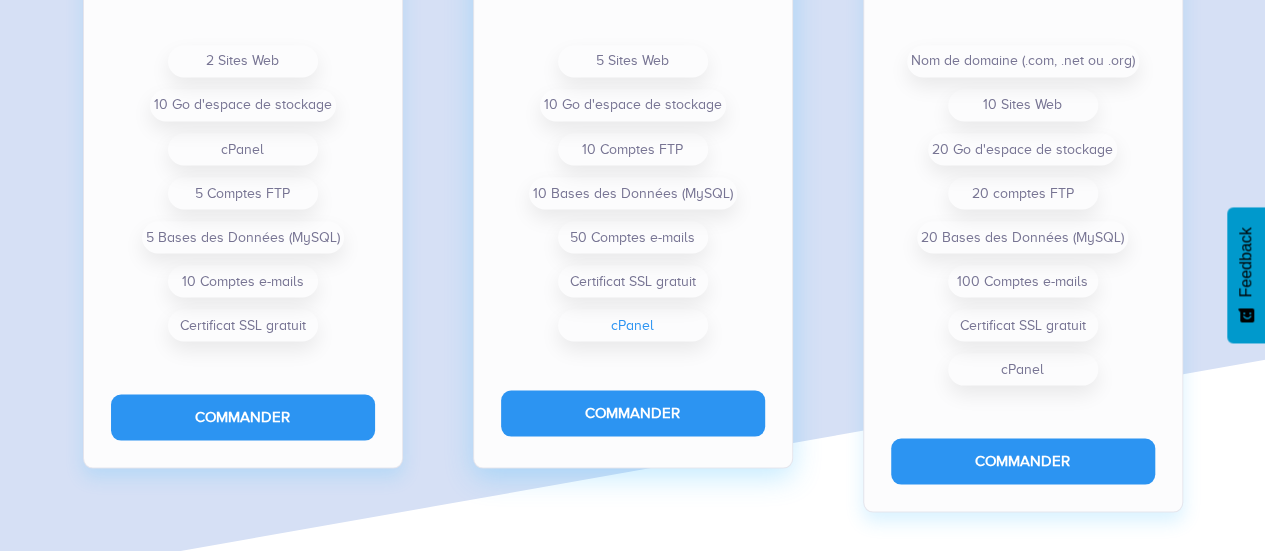 click on "cPanel" at bounding box center [633, 325] 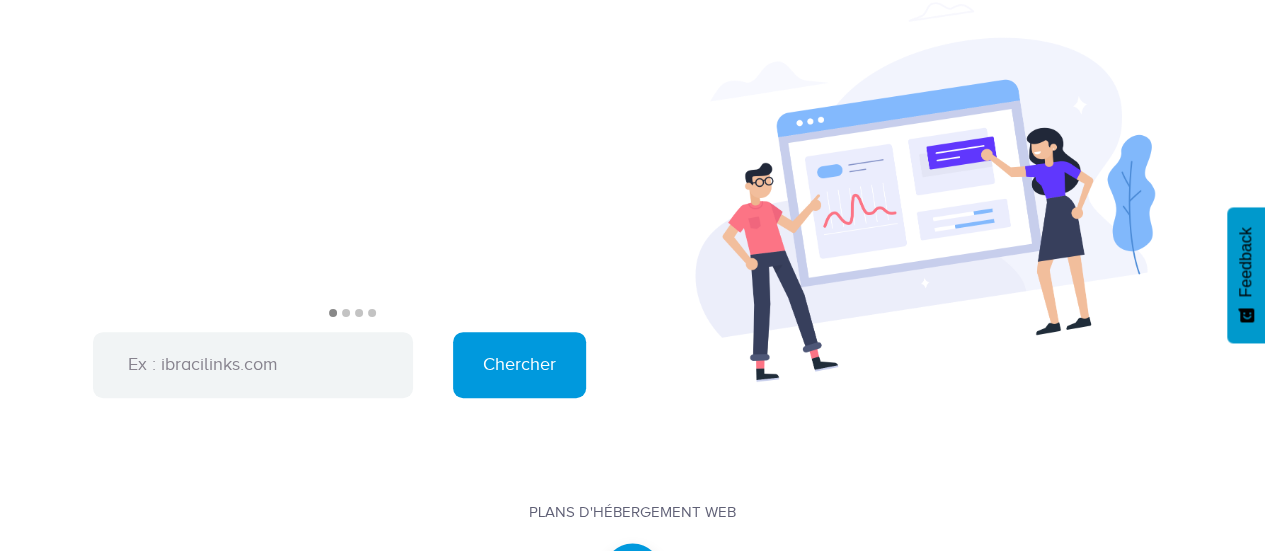 scroll, scrollTop: 0, scrollLeft: 0, axis: both 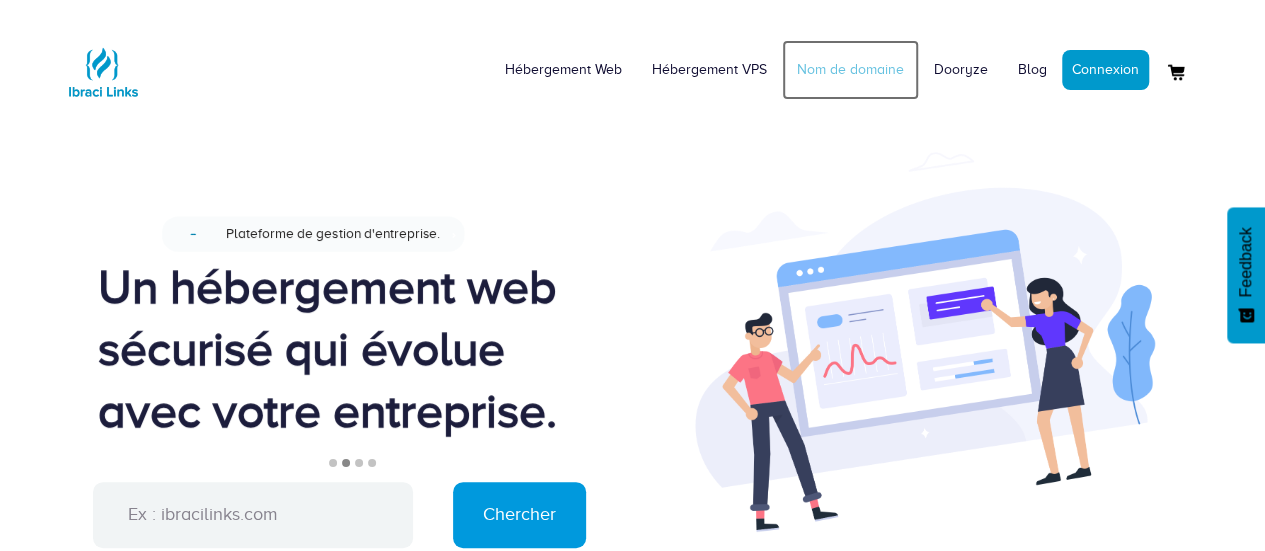 click on "Nom de domaine" at bounding box center (850, 70) 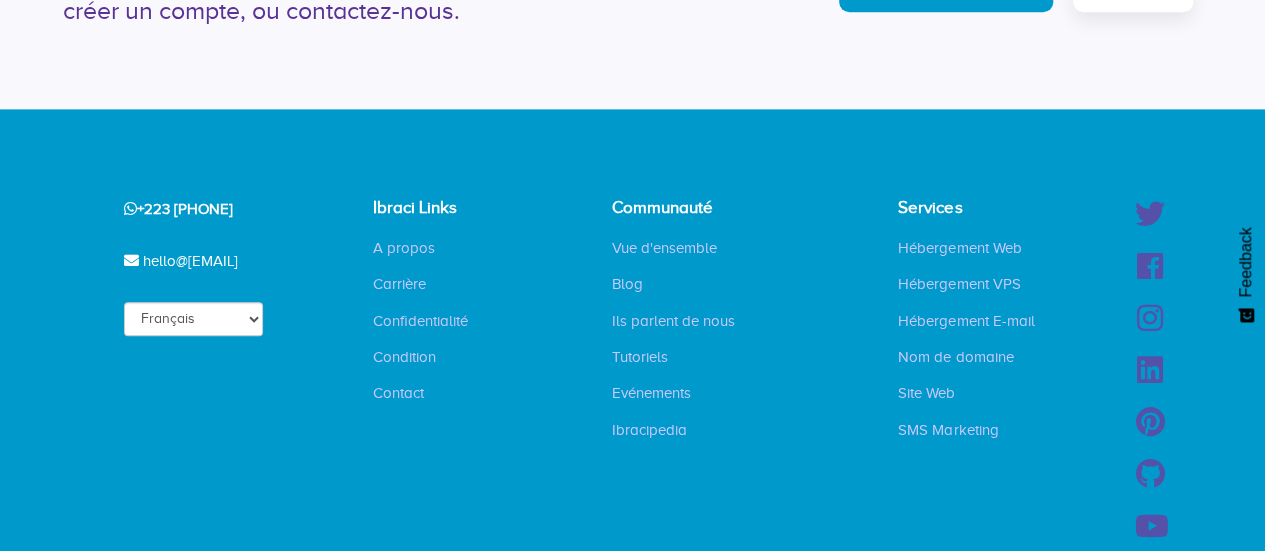 scroll, scrollTop: 705, scrollLeft: 0, axis: vertical 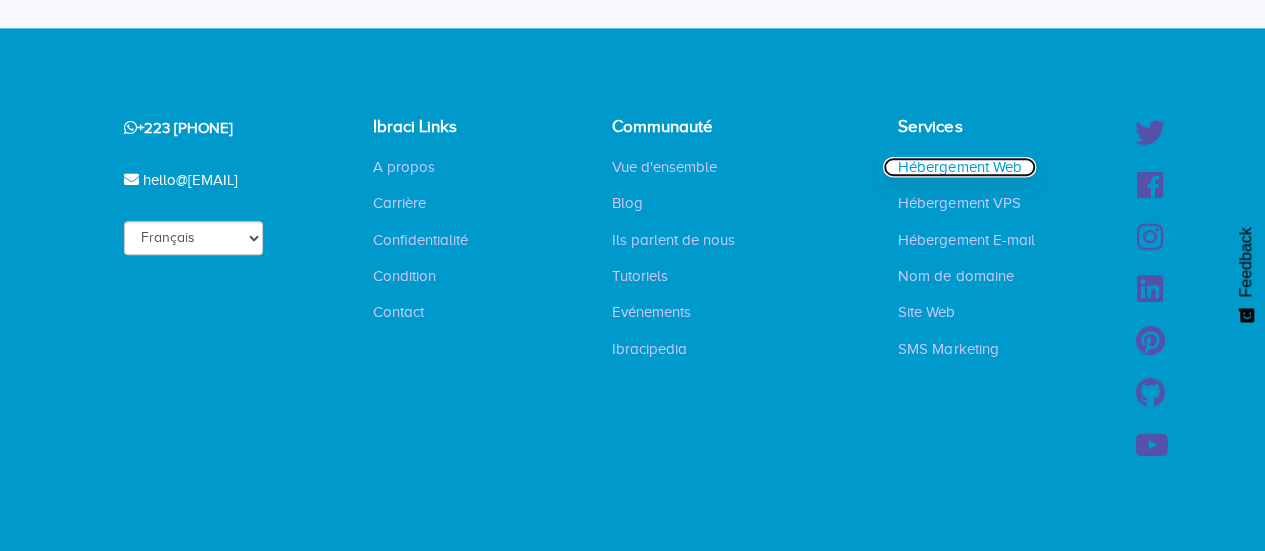 click on "Hébergement Web" at bounding box center [959, 167] 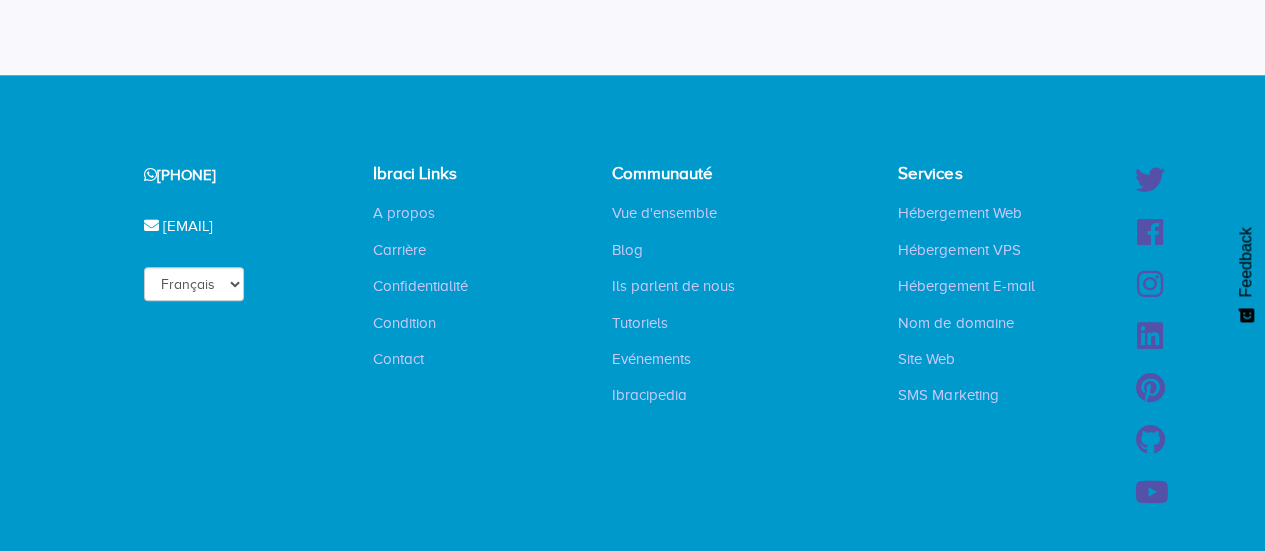 scroll, scrollTop: 4274, scrollLeft: 0, axis: vertical 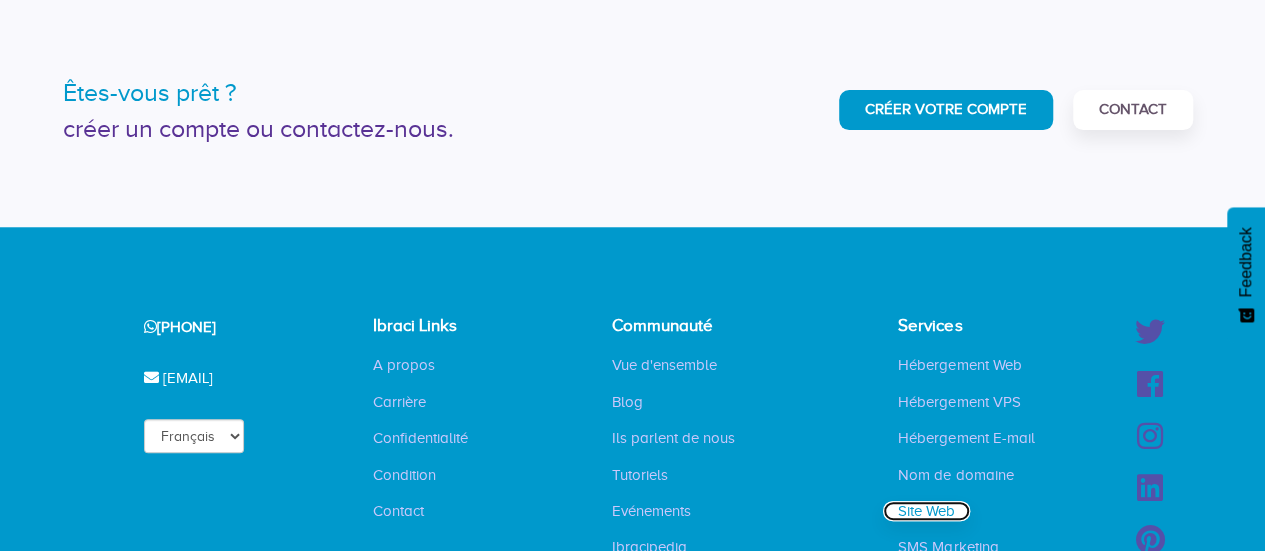 click on "Site Web" at bounding box center [926, 511] 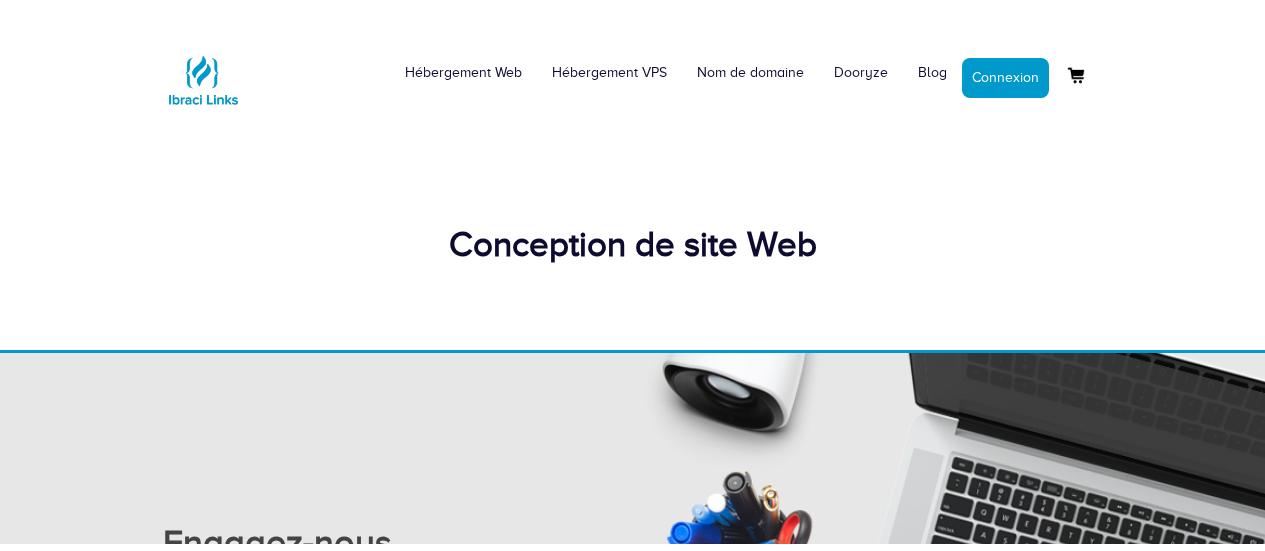 scroll, scrollTop: 0, scrollLeft: 0, axis: both 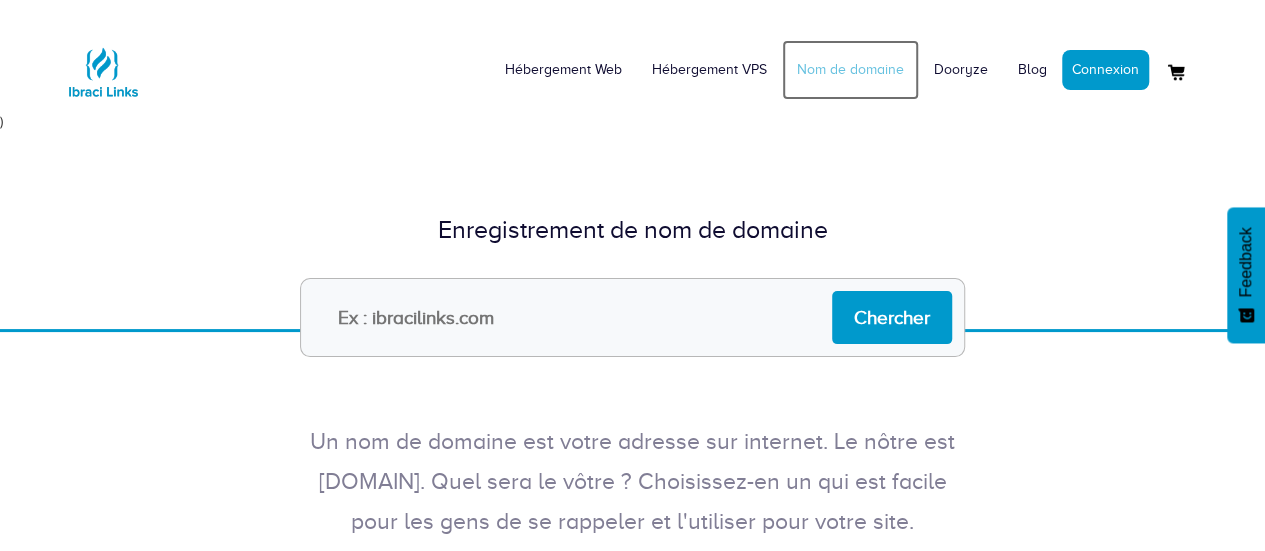 click on "Nom de domaine" at bounding box center [850, 70] 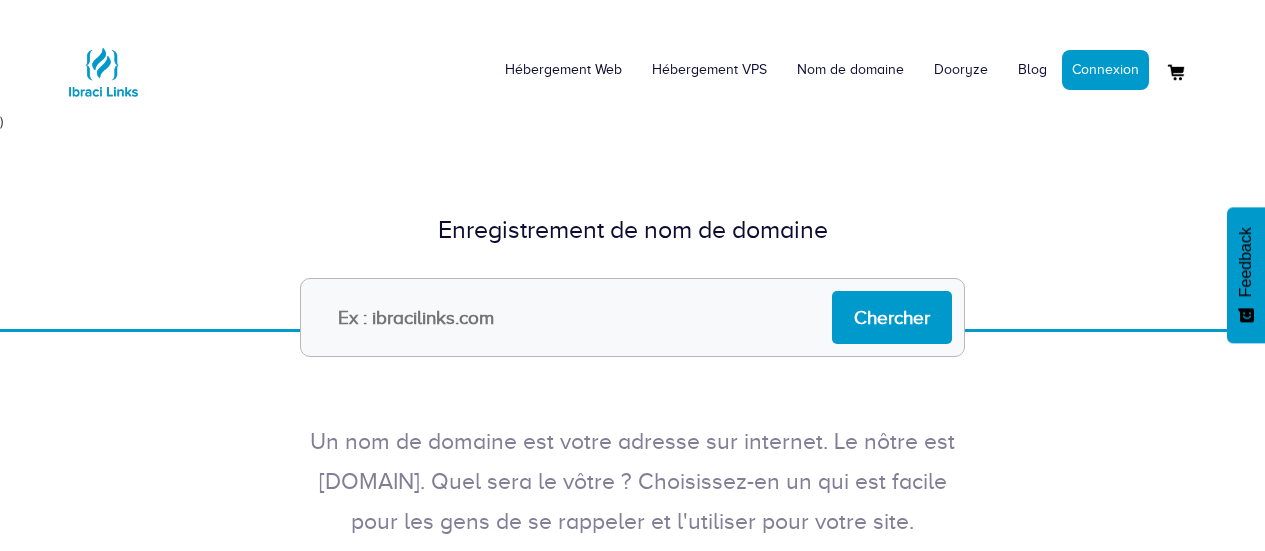 scroll, scrollTop: 0, scrollLeft: 0, axis: both 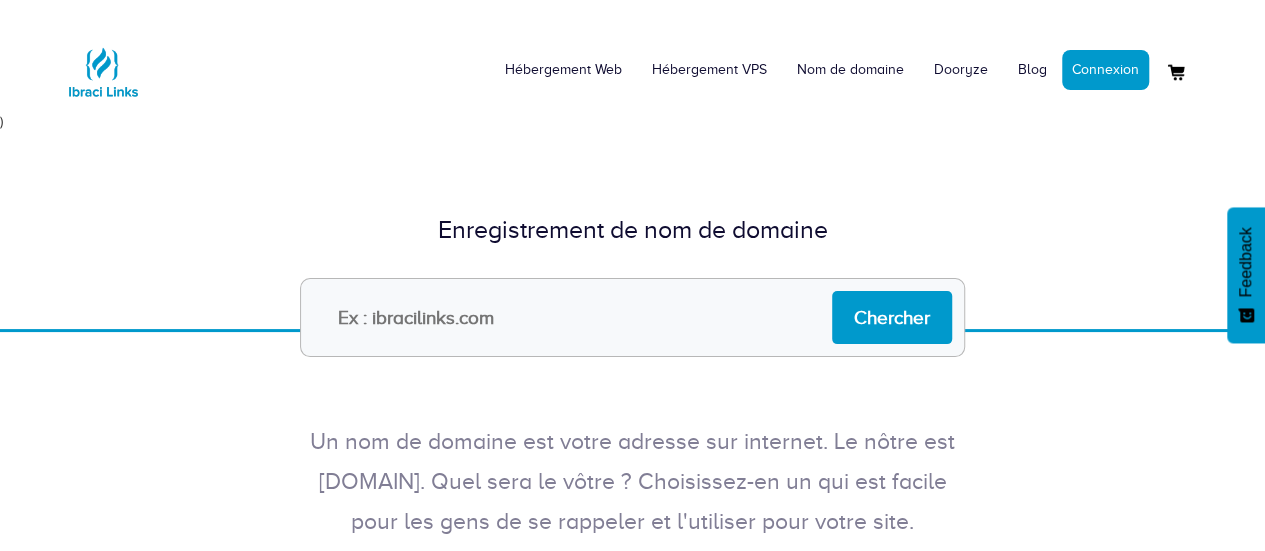 click at bounding box center [632, 317] 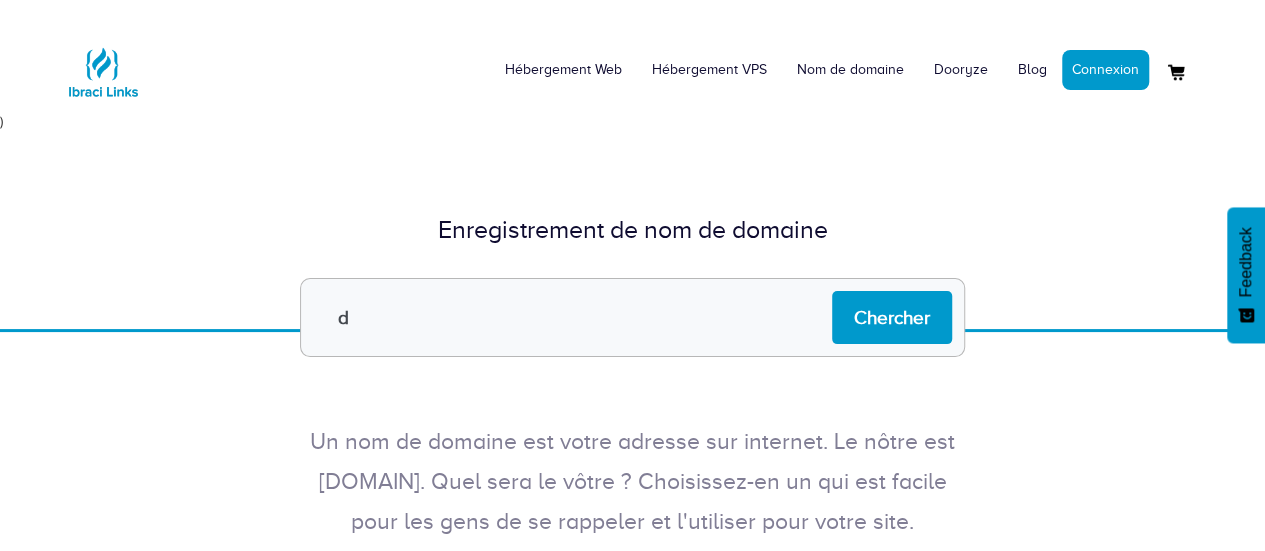 click on "d" at bounding box center [632, 317] 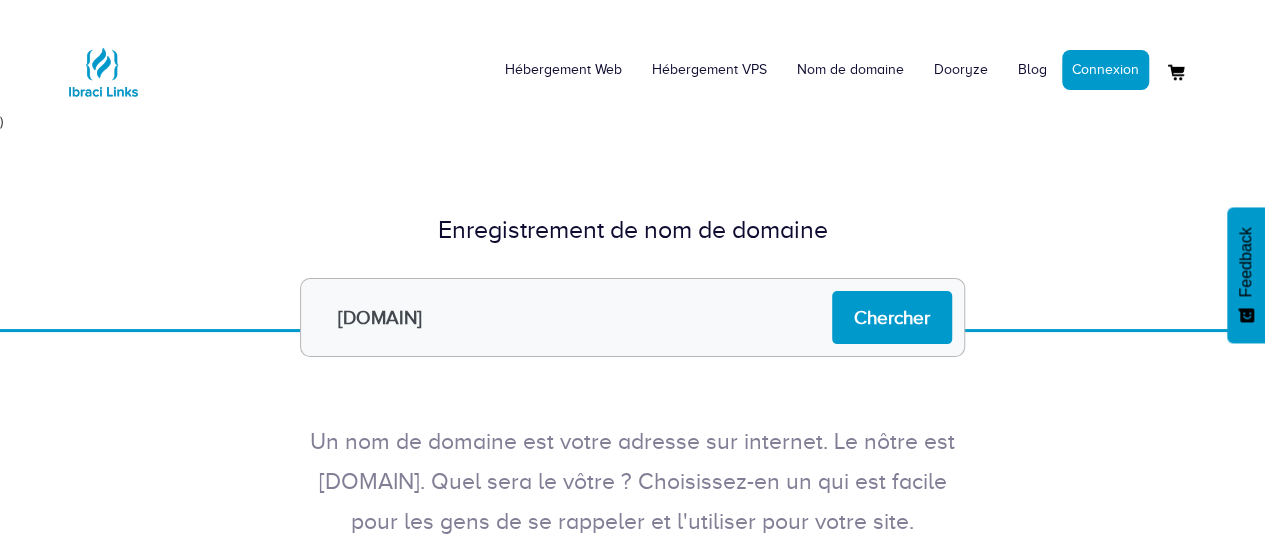 type on "urbancorner.net" 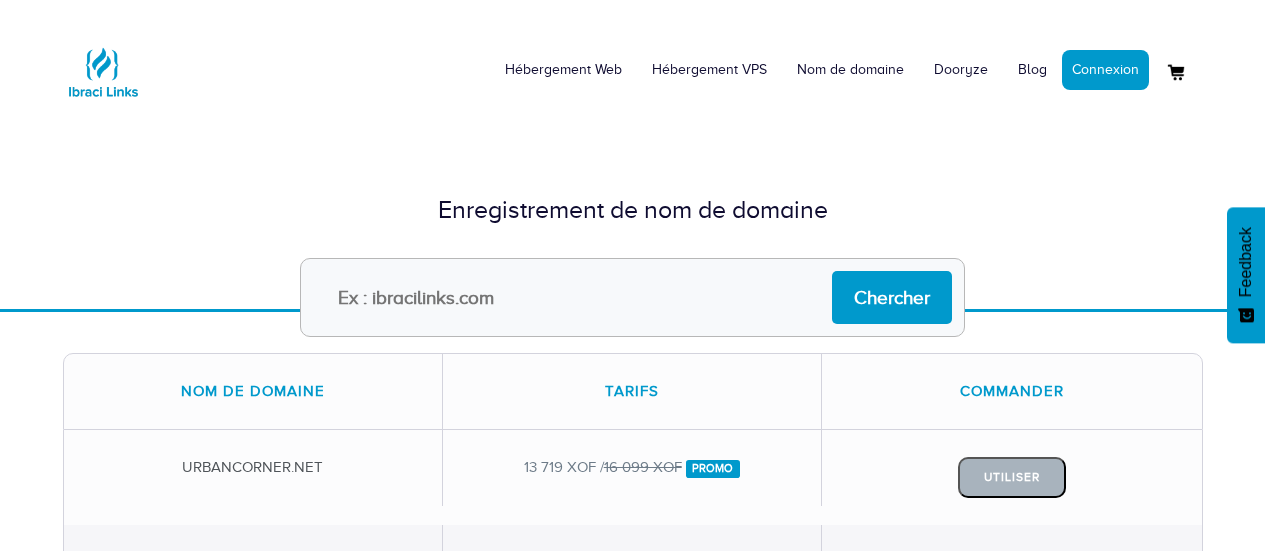 scroll, scrollTop: 0, scrollLeft: 0, axis: both 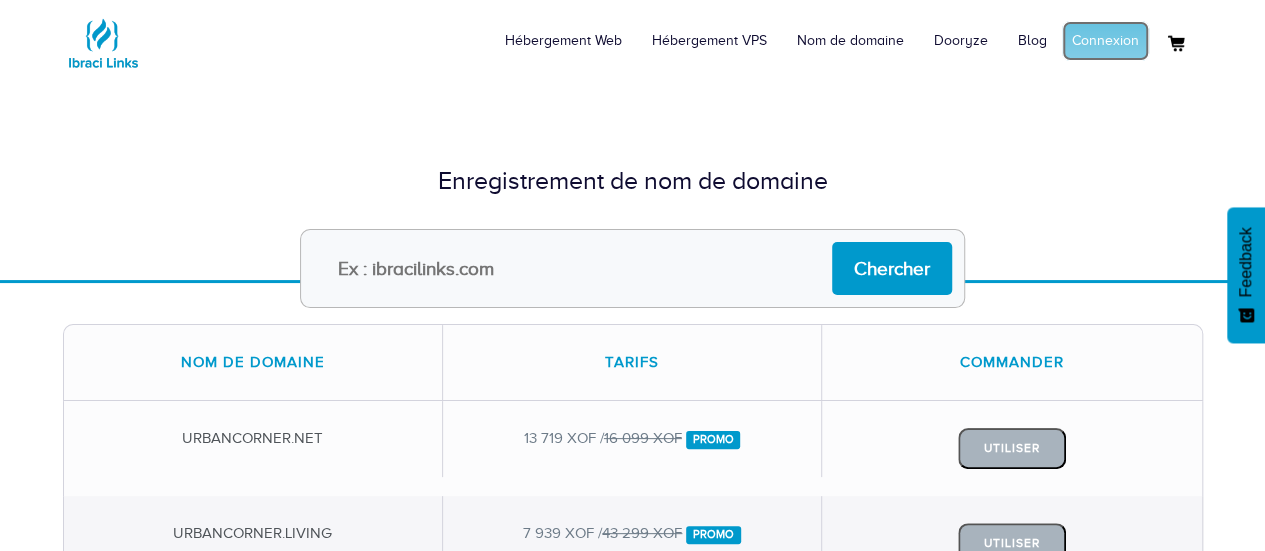 click on "Connexion" at bounding box center [1105, 41] 